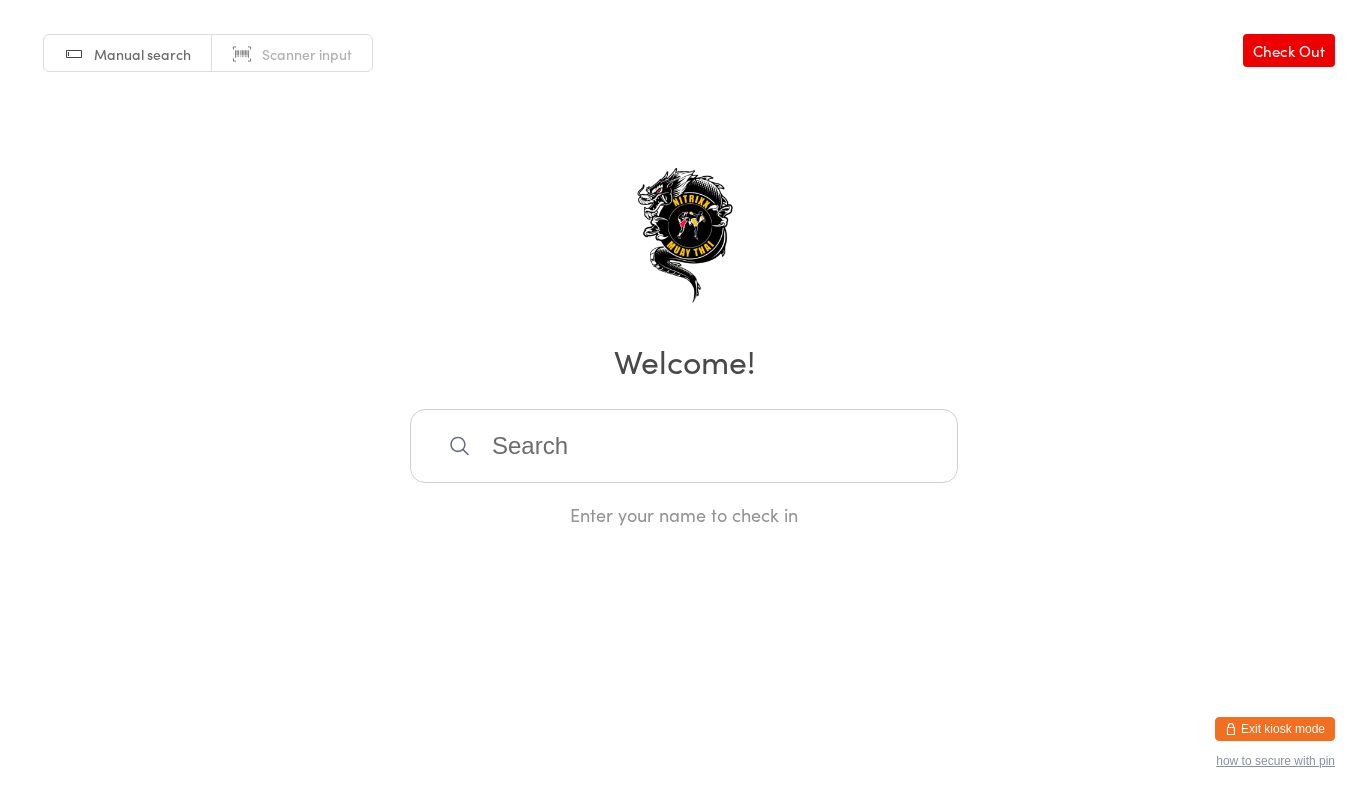 scroll, scrollTop: 0, scrollLeft: 0, axis: both 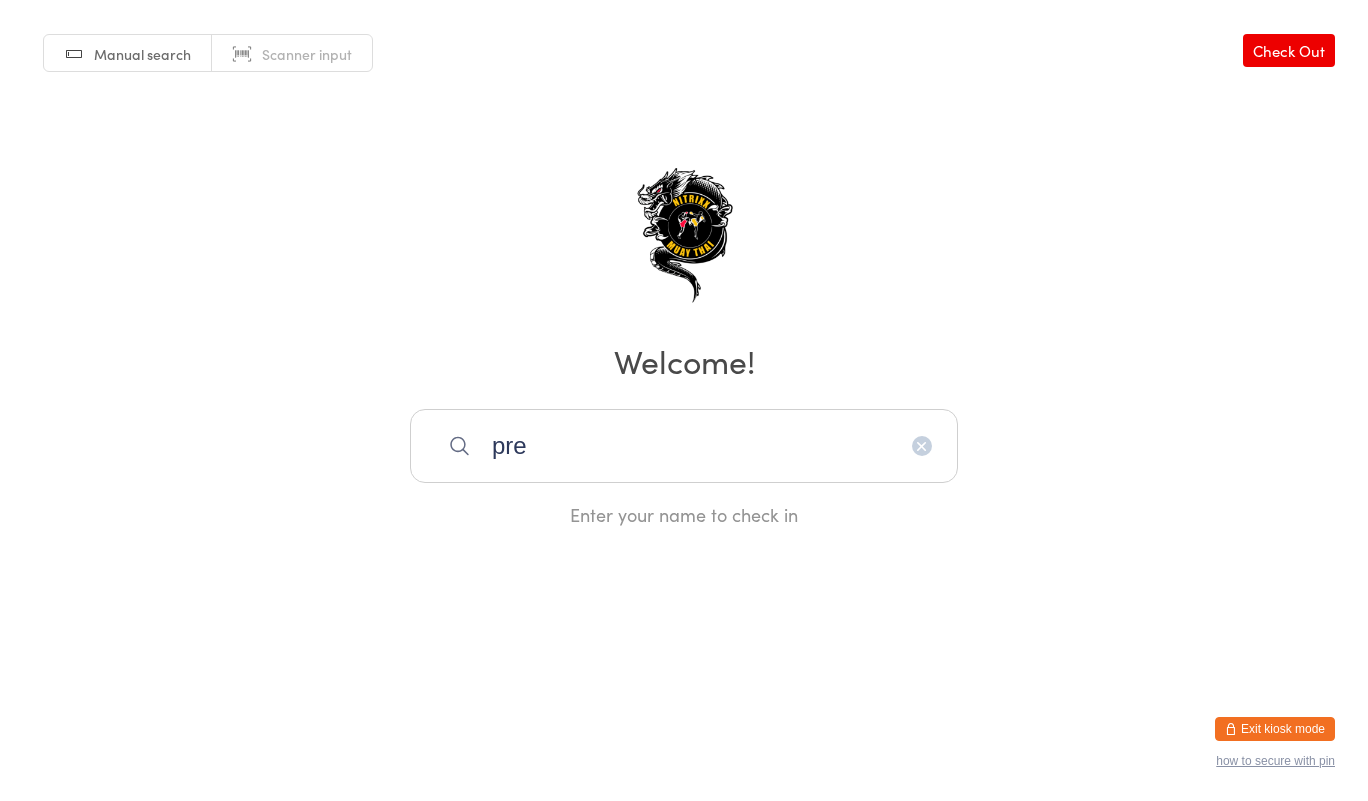 click on "pre" at bounding box center [684, 446] 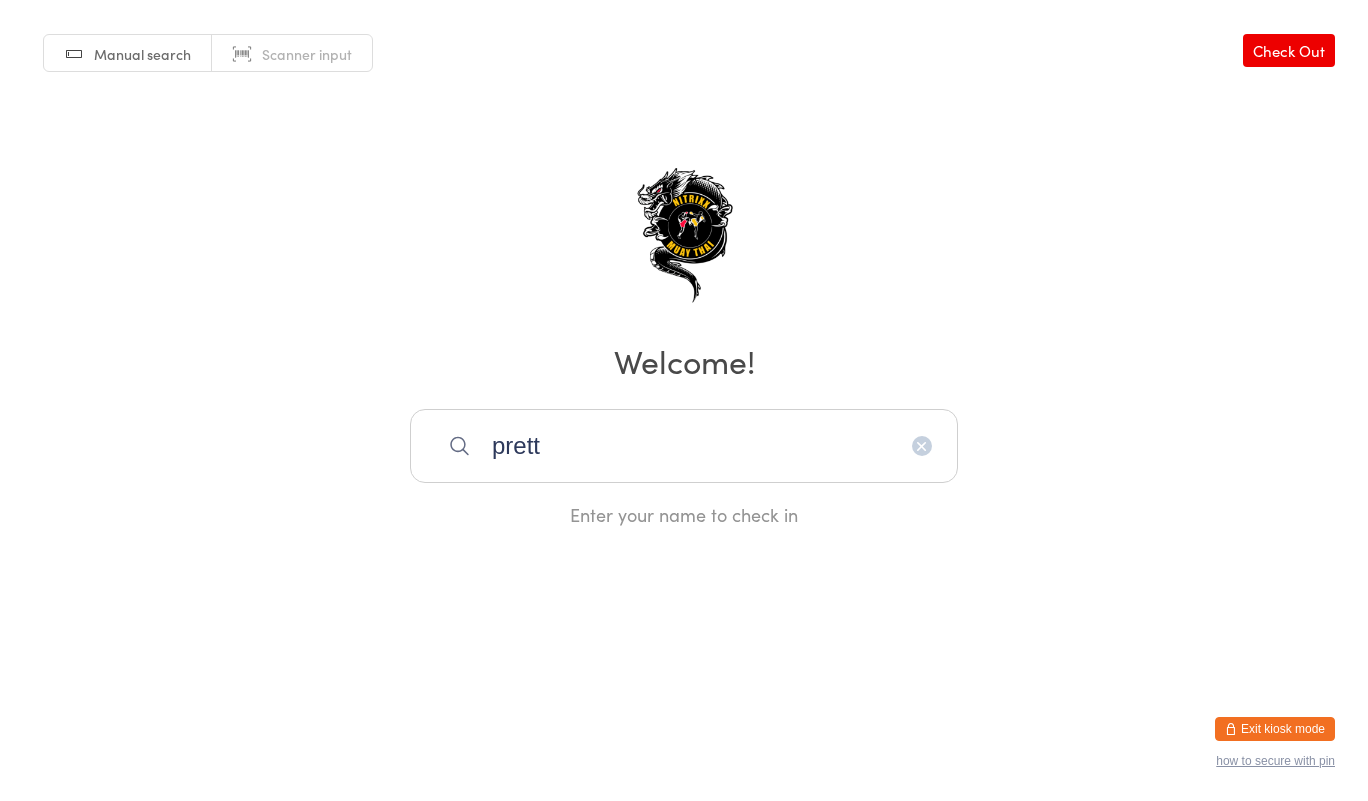 click on "prett" at bounding box center [684, 446] 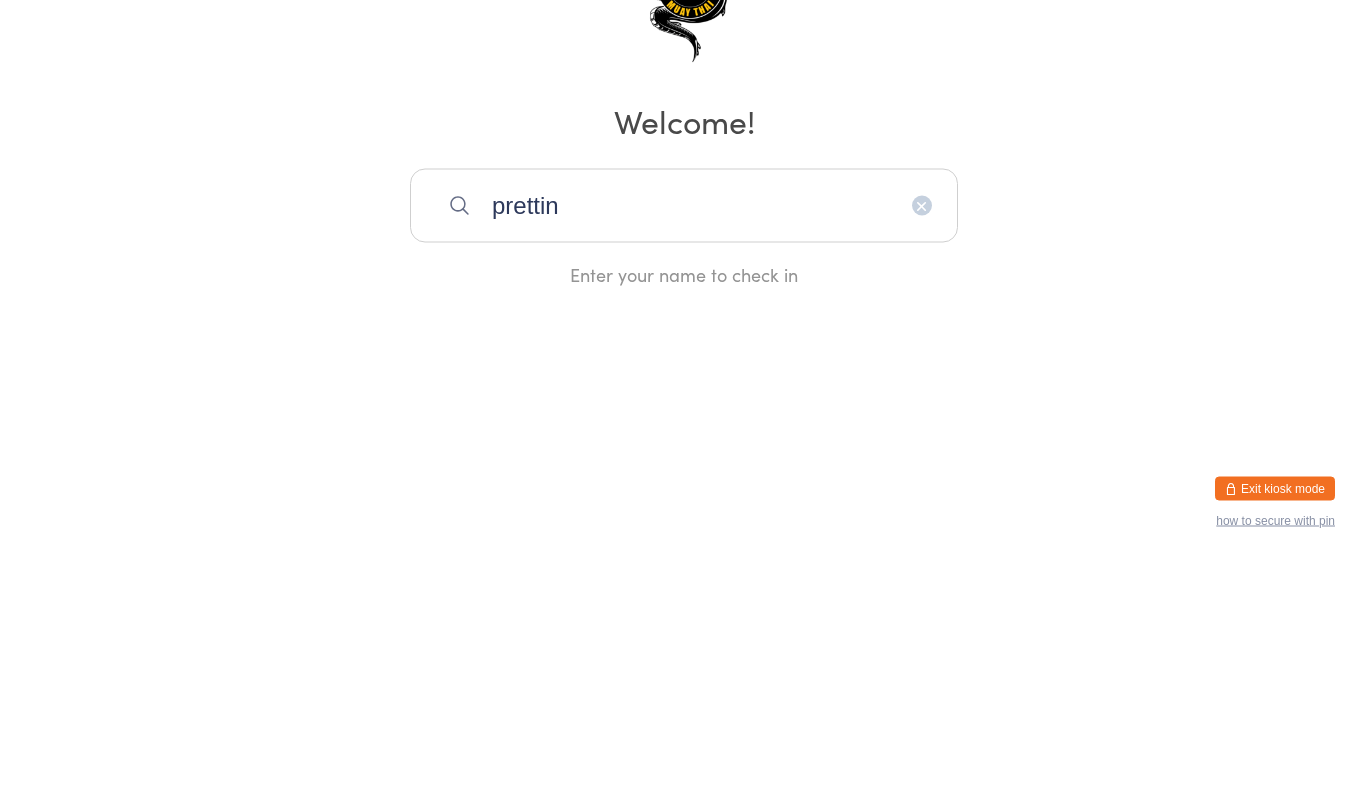 type on "prettin" 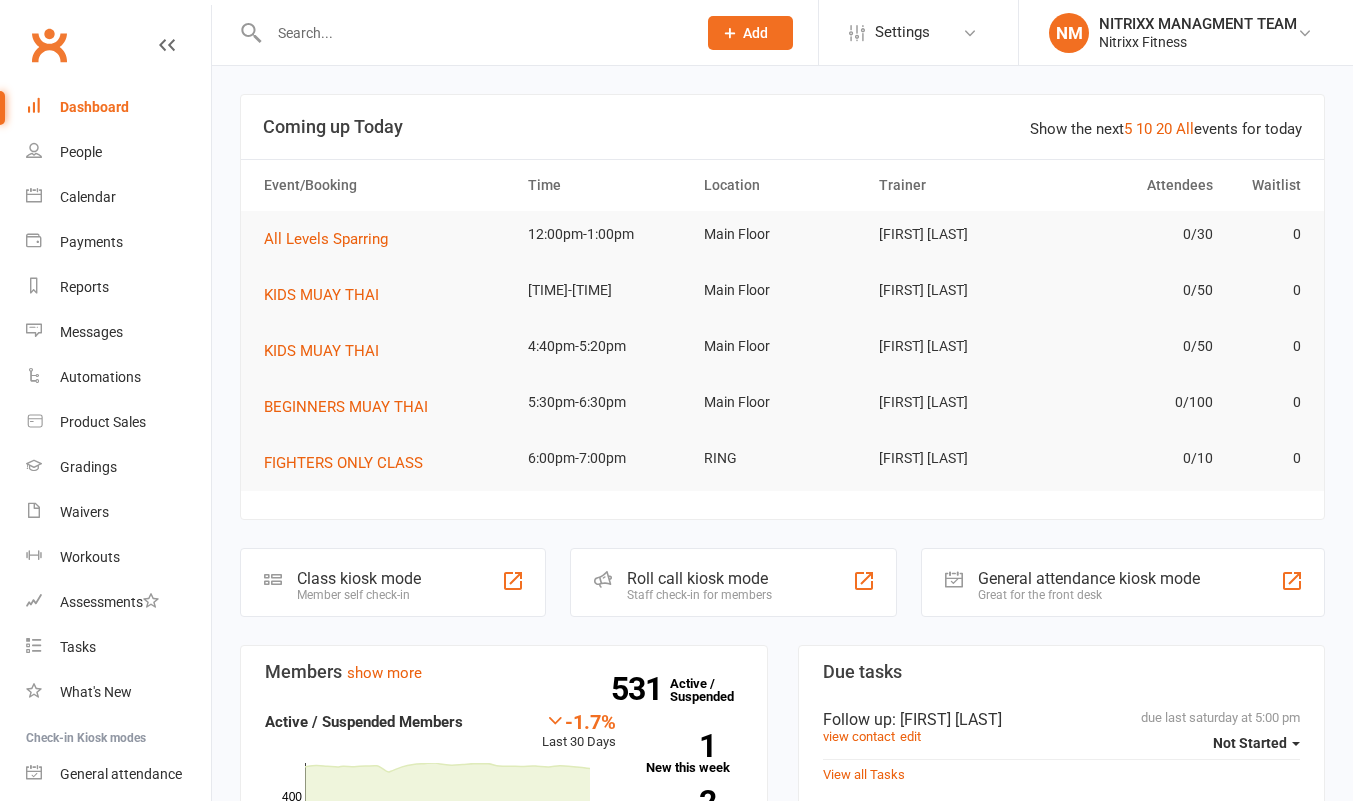 scroll, scrollTop: 0, scrollLeft: 0, axis: both 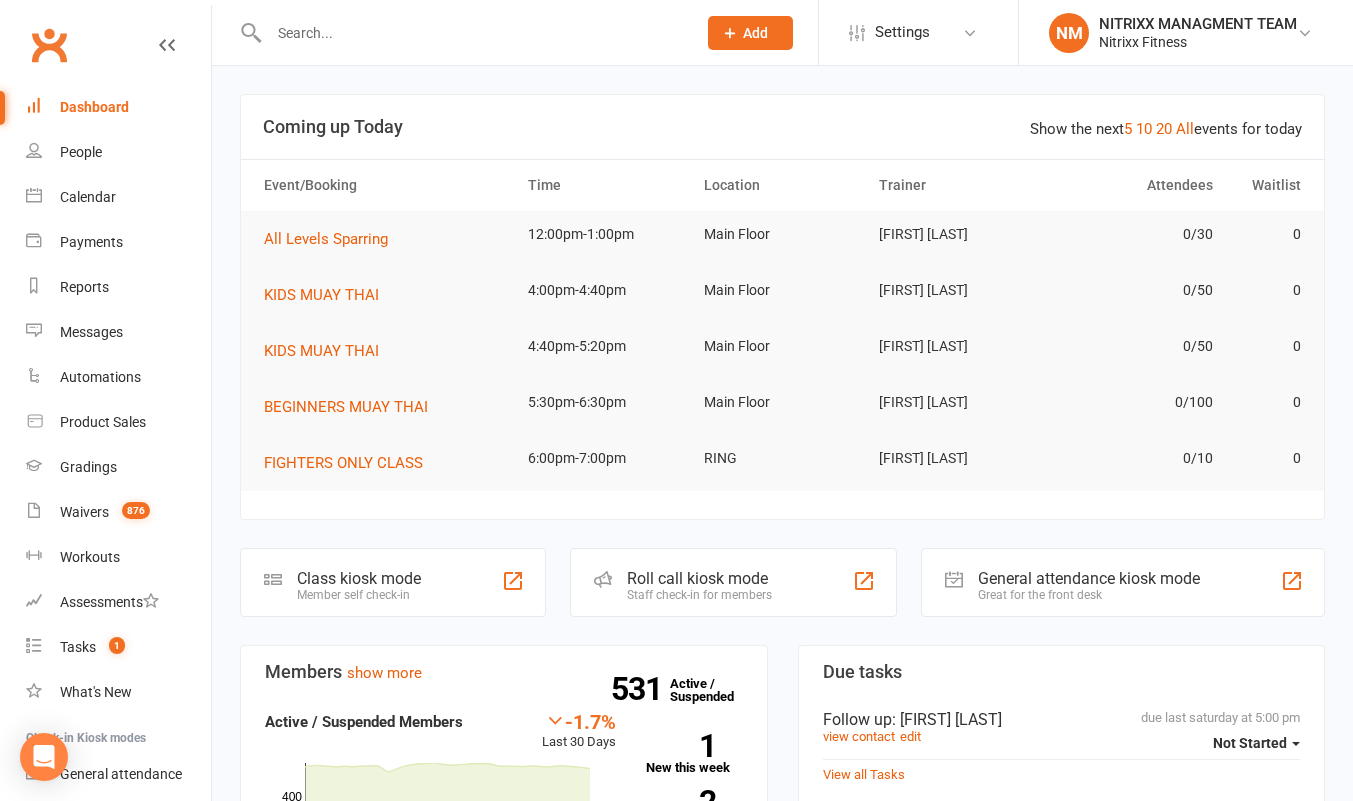 click at bounding box center (472, 33) 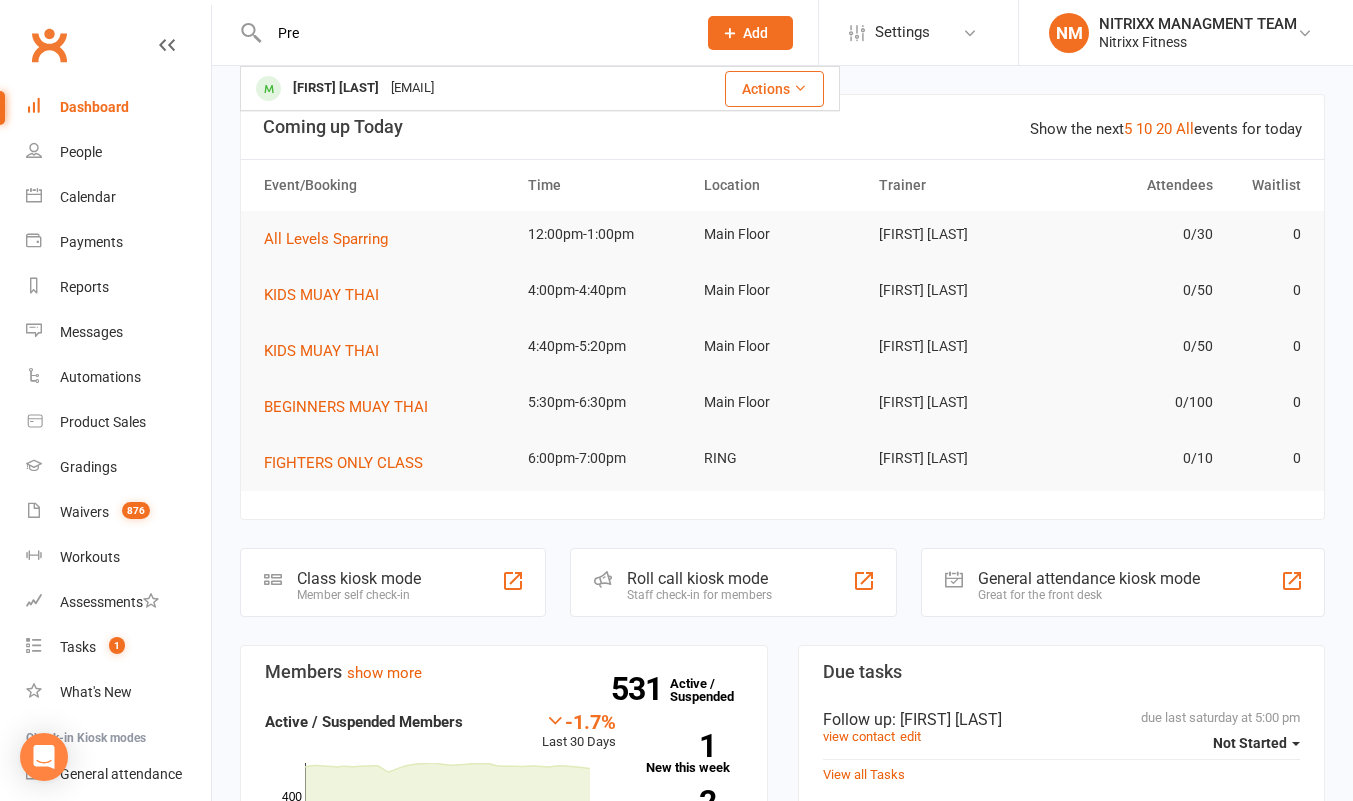 type on "Pre" 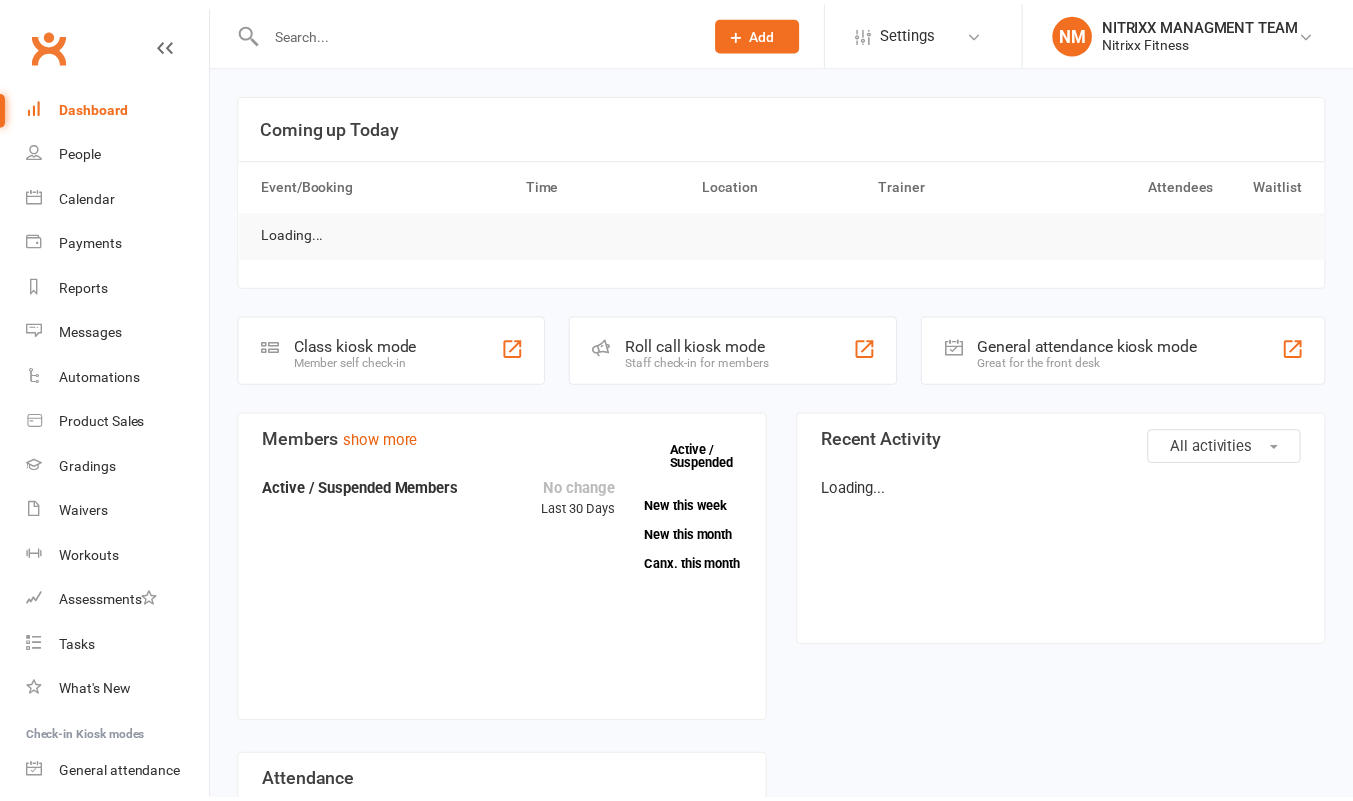 scroll, scrollTop: 0, scrollLeft: 0, axis: both 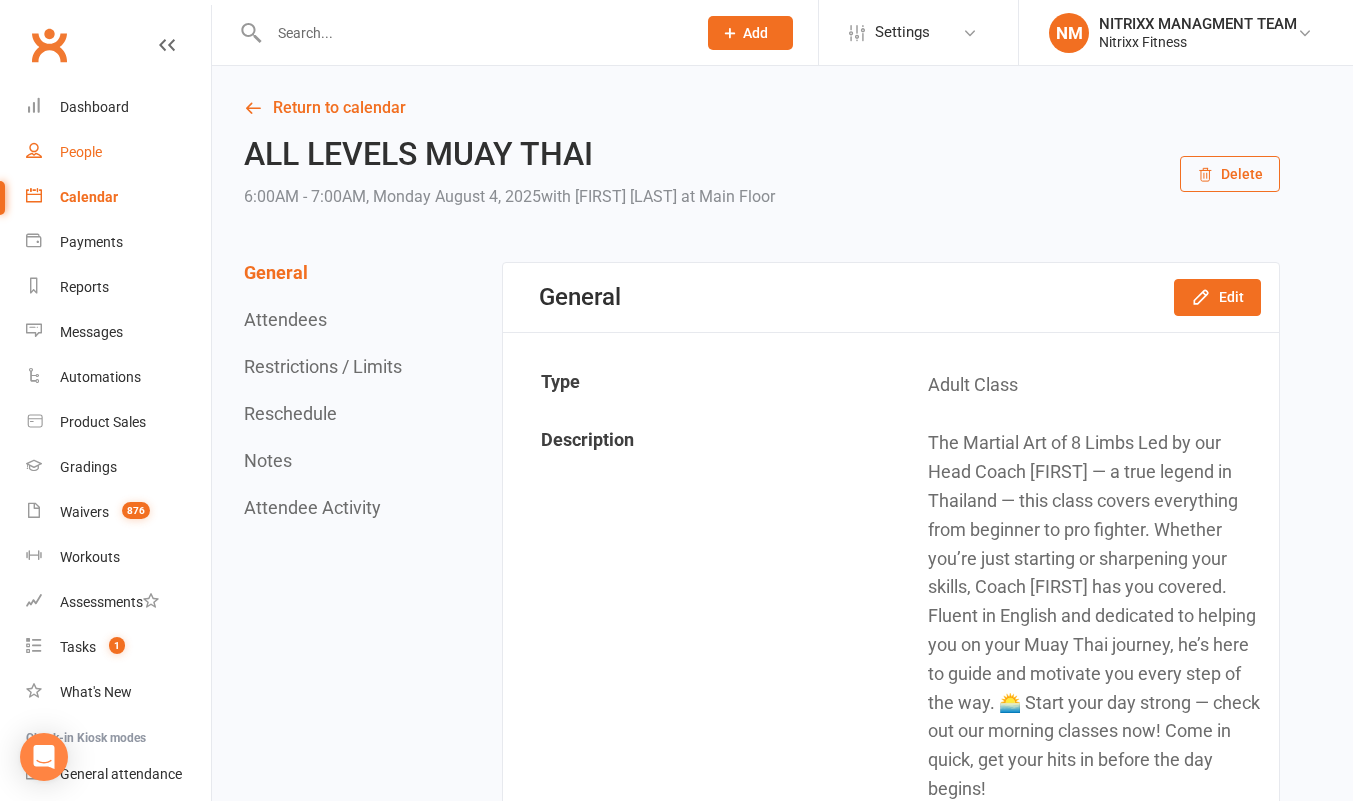 click on "People" at bounding box center (118, 152) 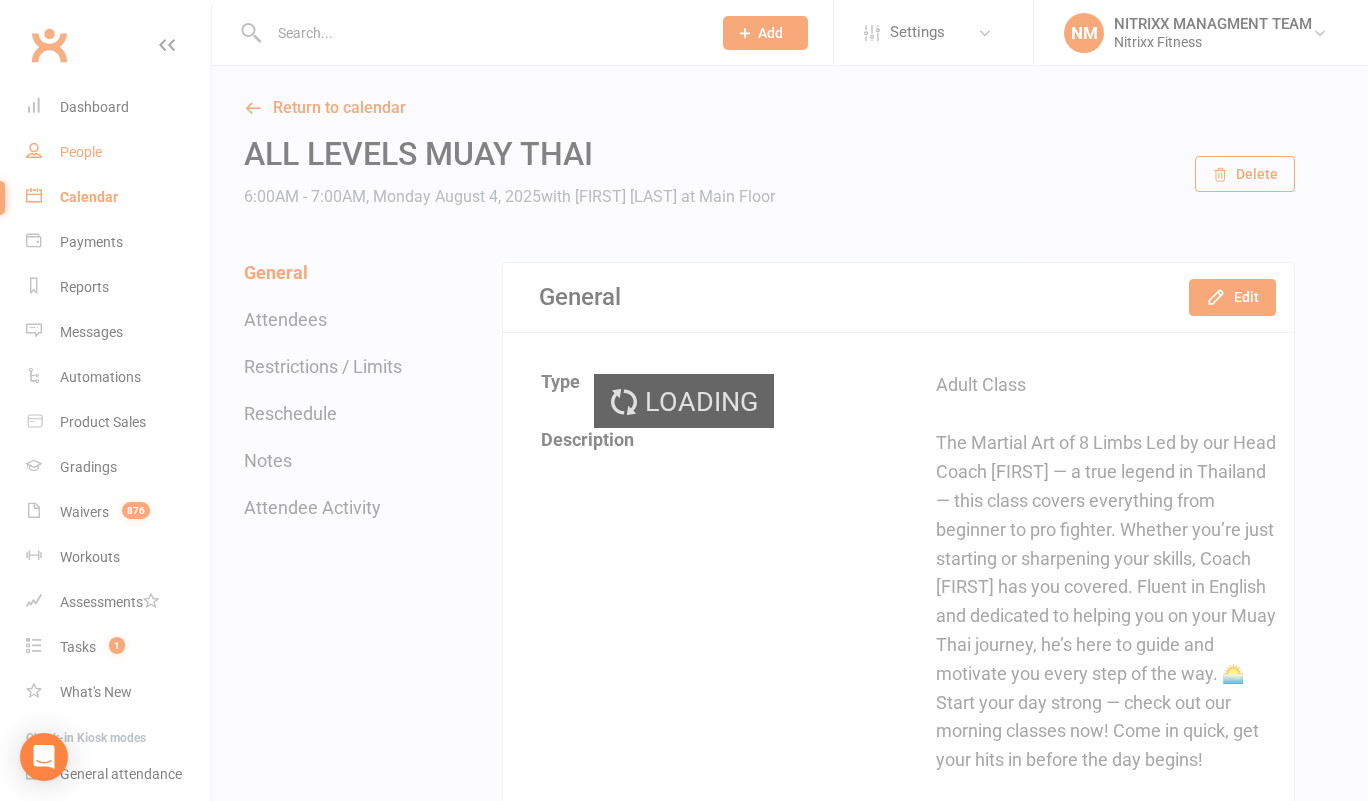 select on "100" 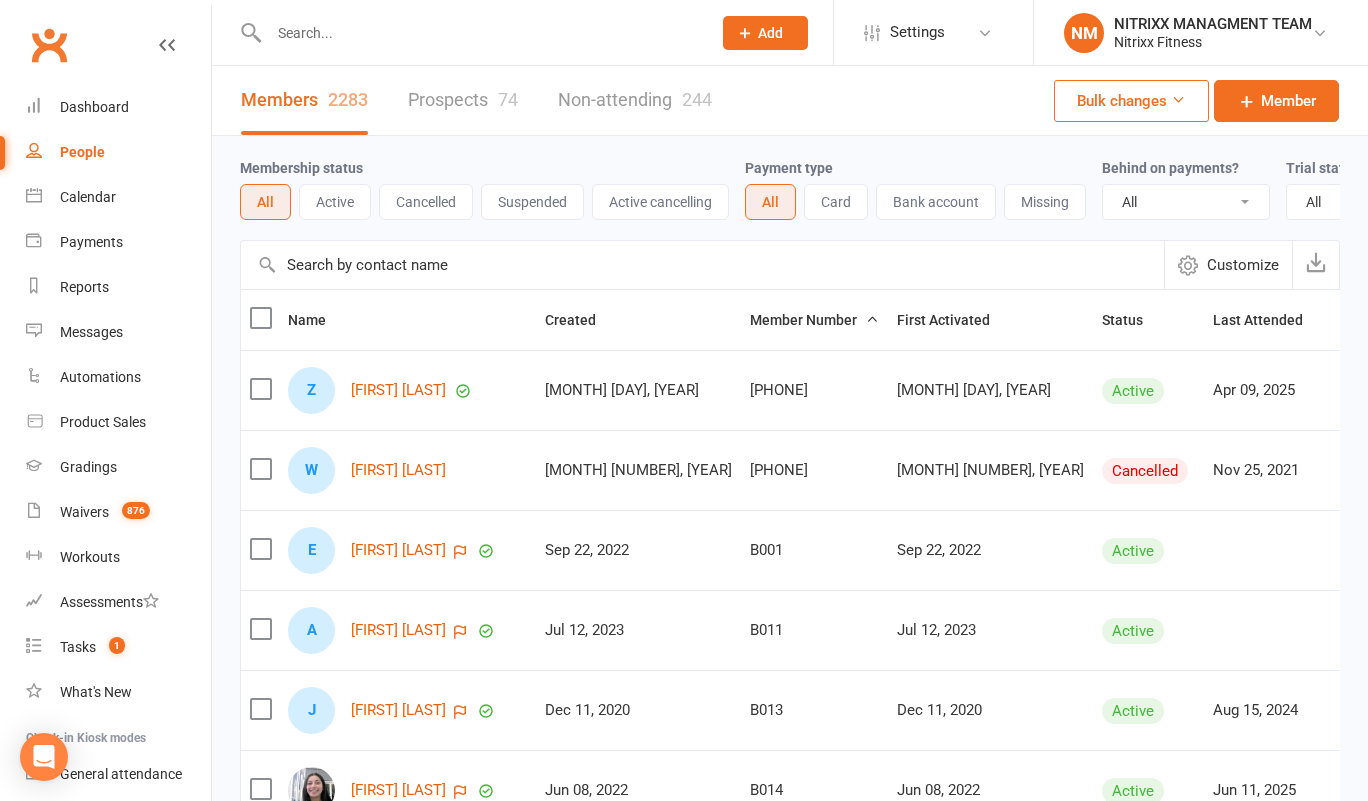 click on "Dashboard" at bounding box center [118, 107] 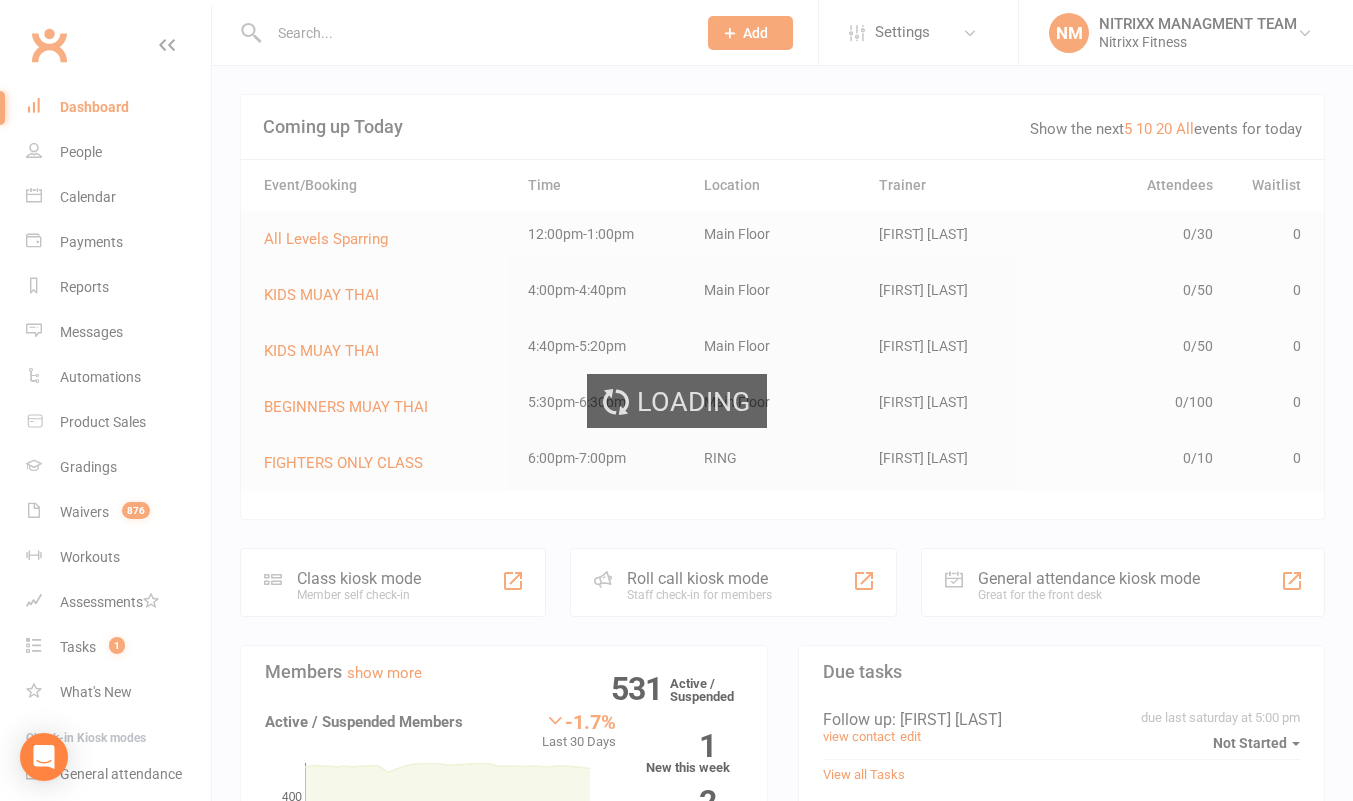 select on "100" 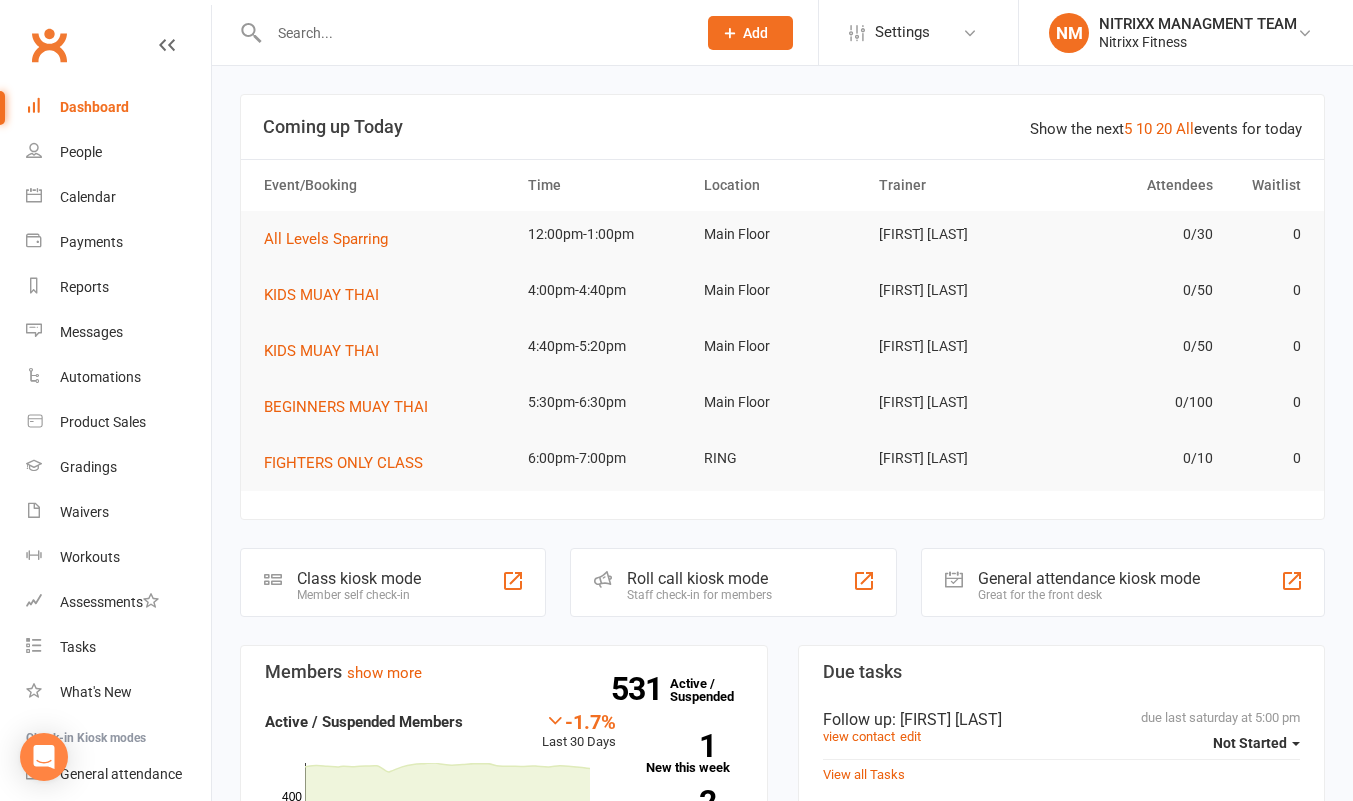 scroll, scrollTop: 0, scrollLeft: 0, axis: both 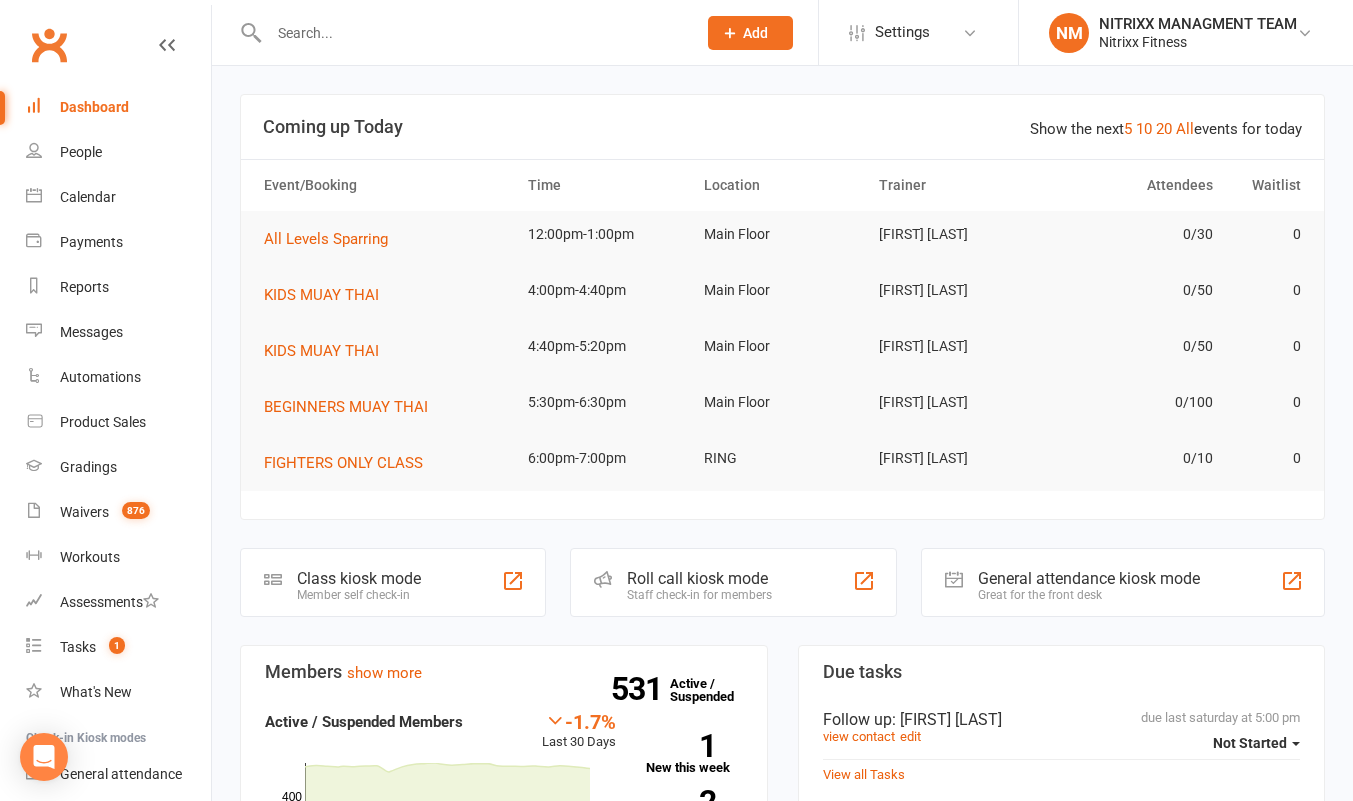 click at bounding box center (1305, 33) 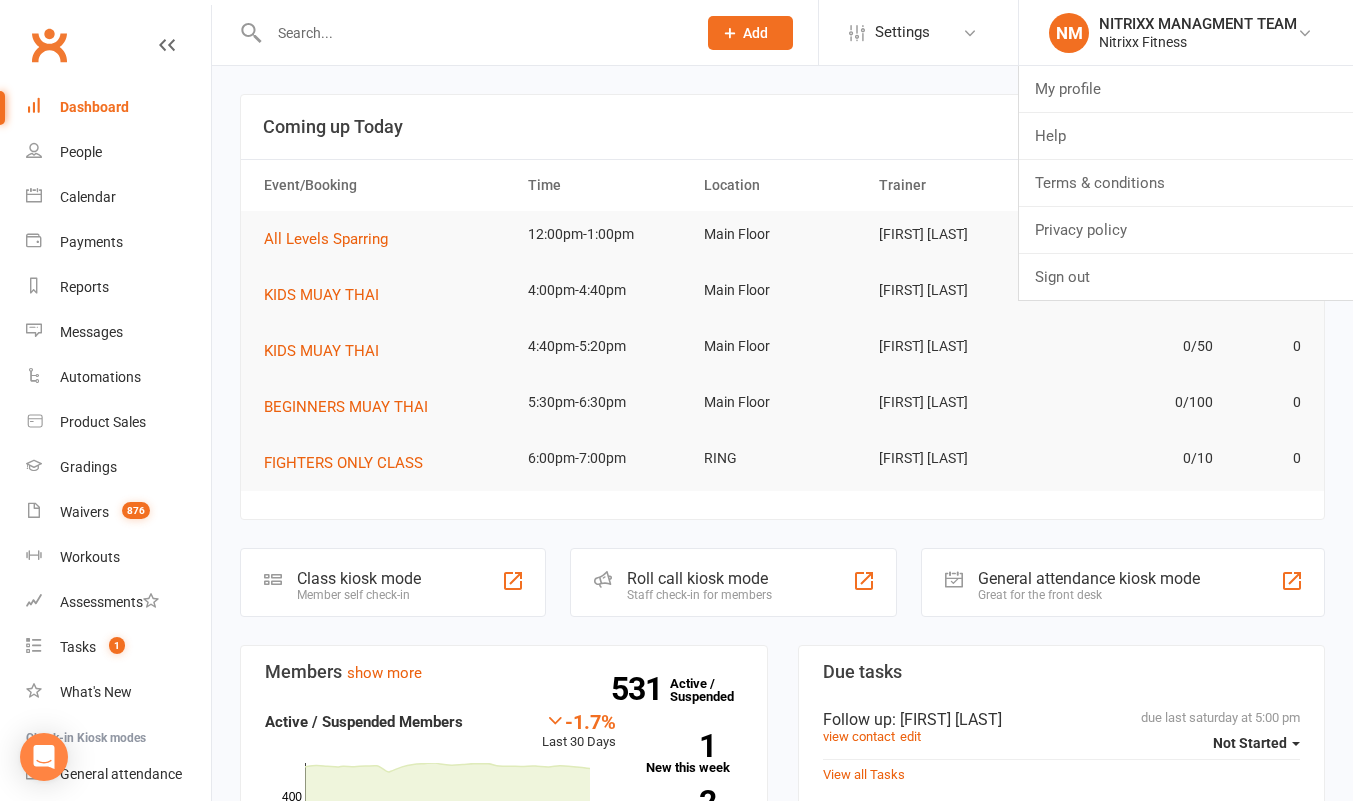 click on "Dashboard" at bounding box center (94, 107) 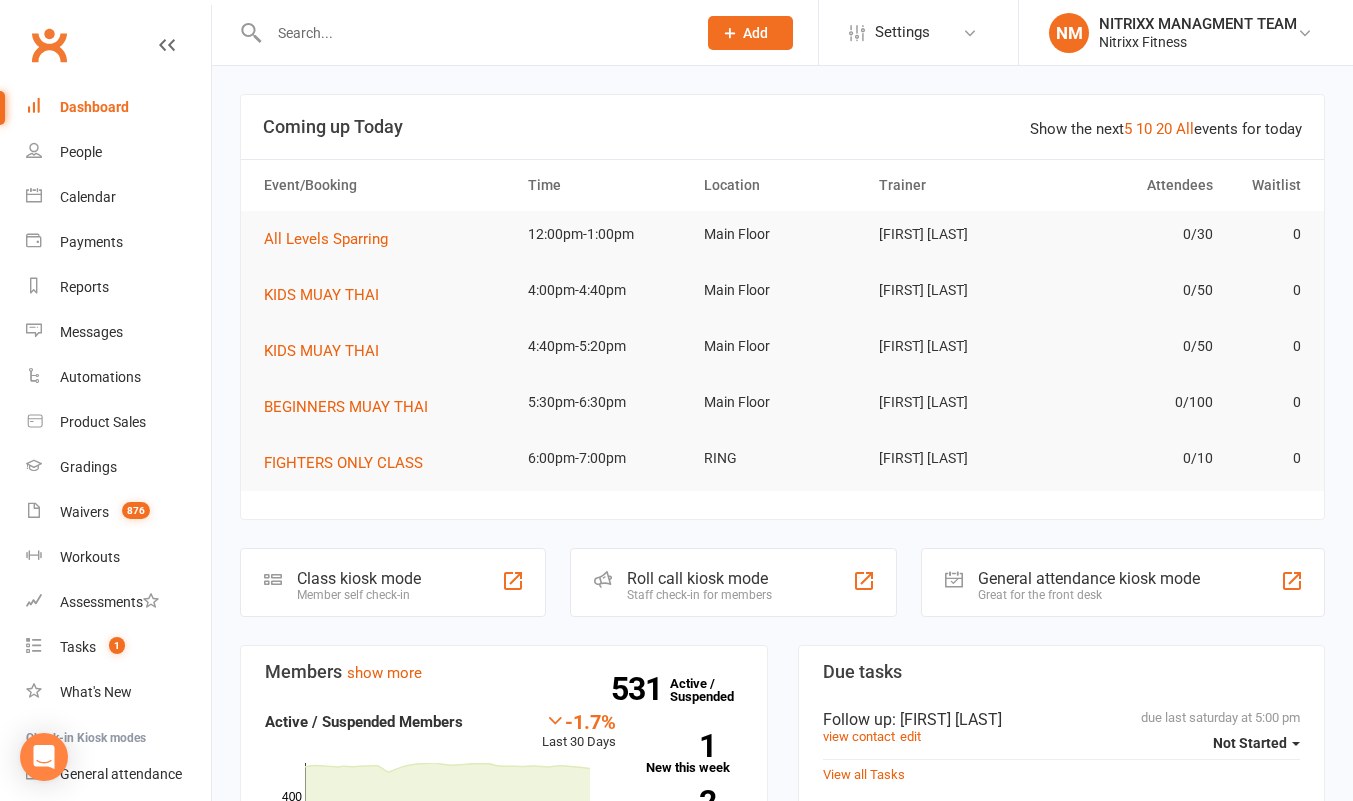 click on "Dashboard" at bounding box center [118, 107] 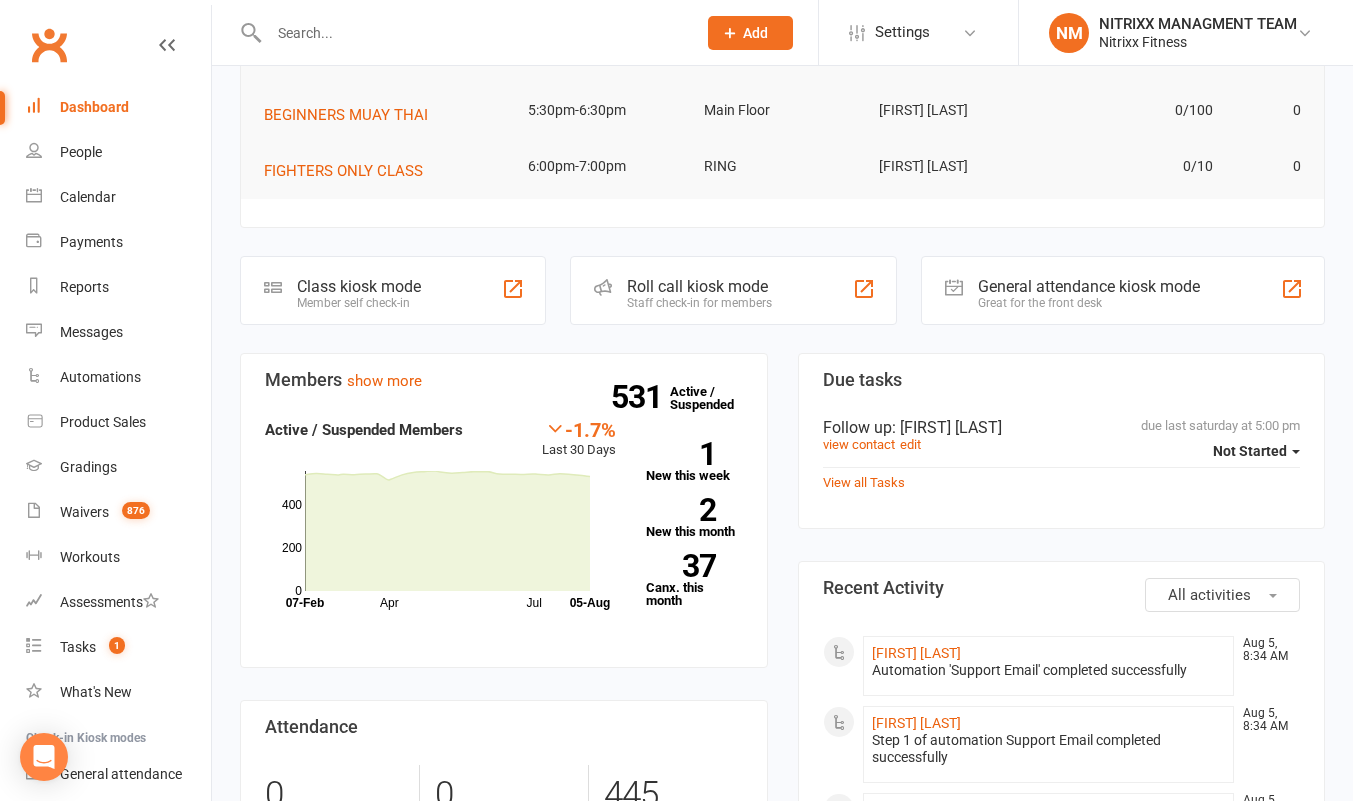scroll, scrollTop: 0, scrollLeft: 0, axis: both 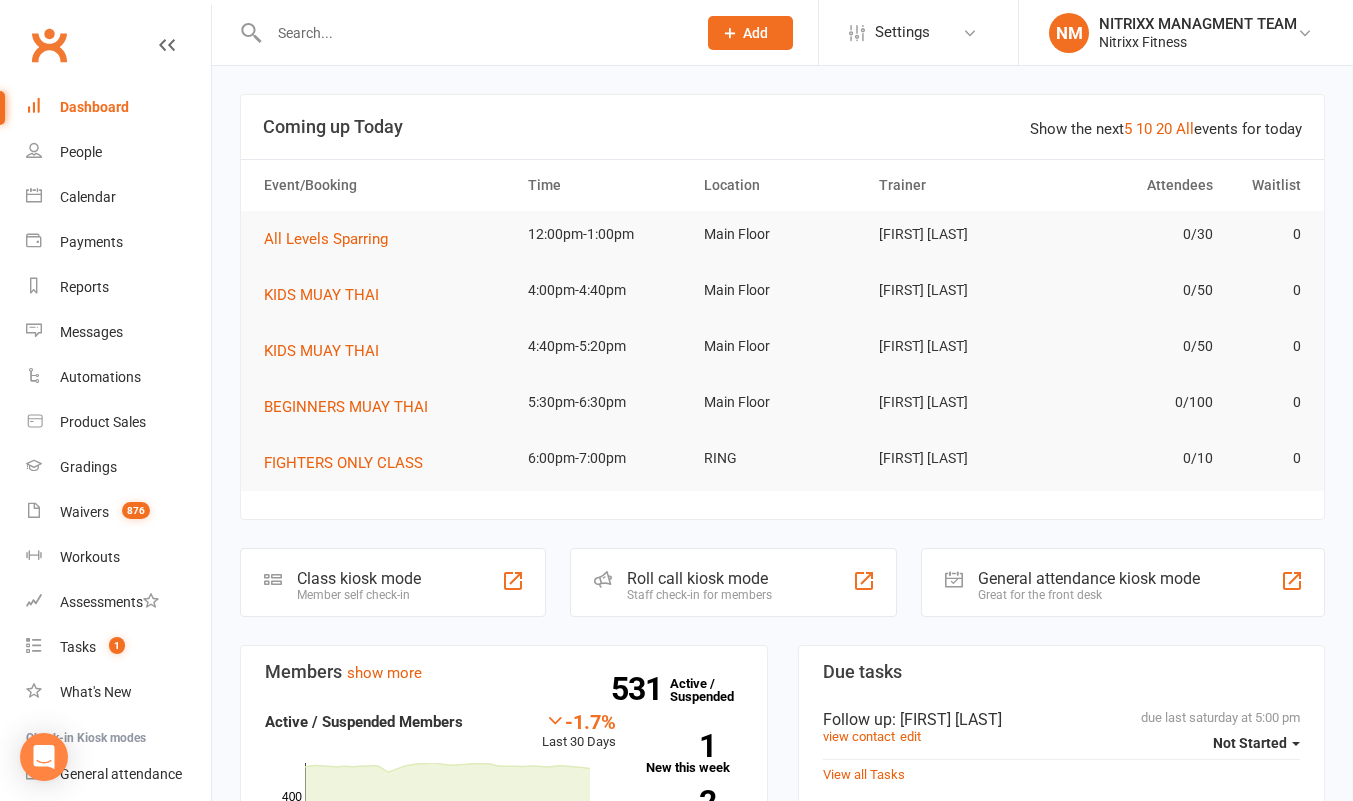 click at bounding box center (1305, 33) 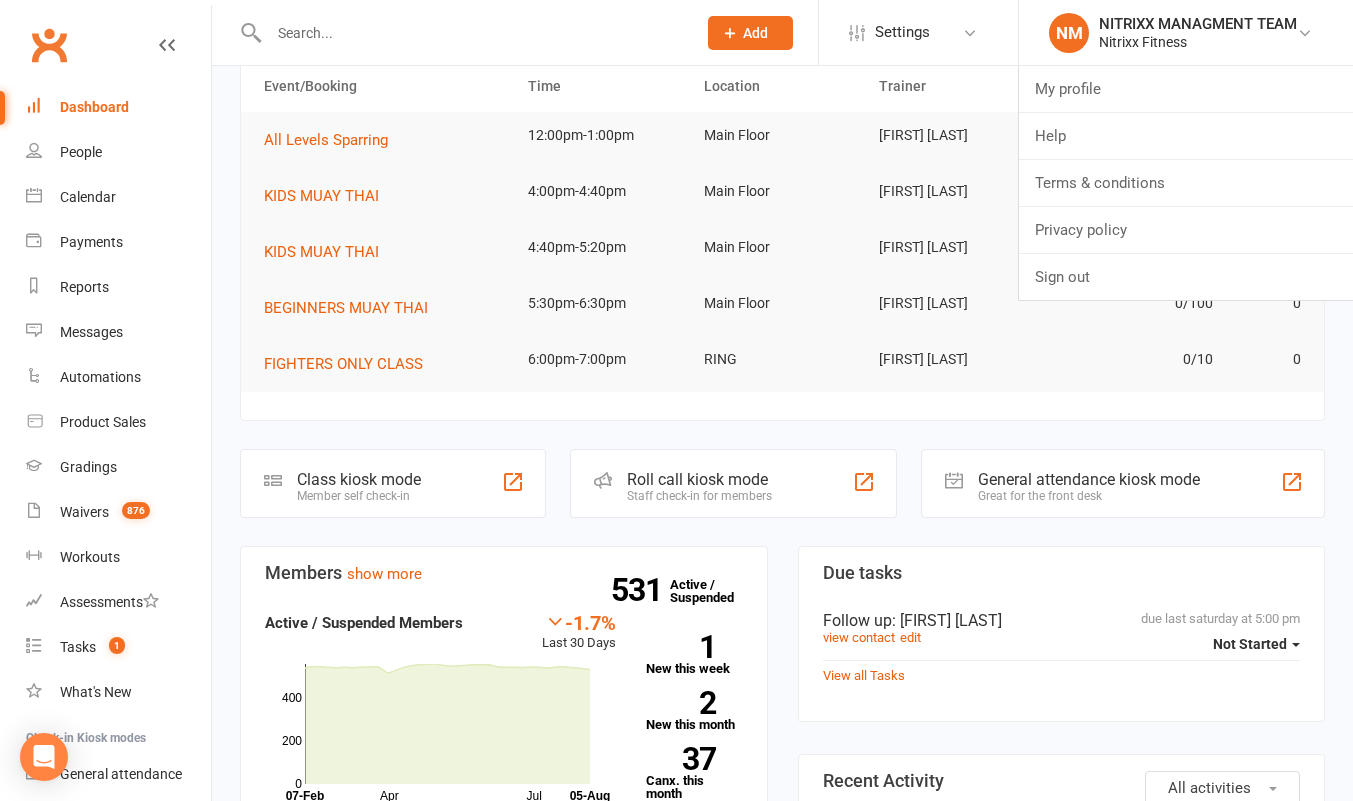scroll, scrollTop: 0, scrollLeft: 0, axis: both 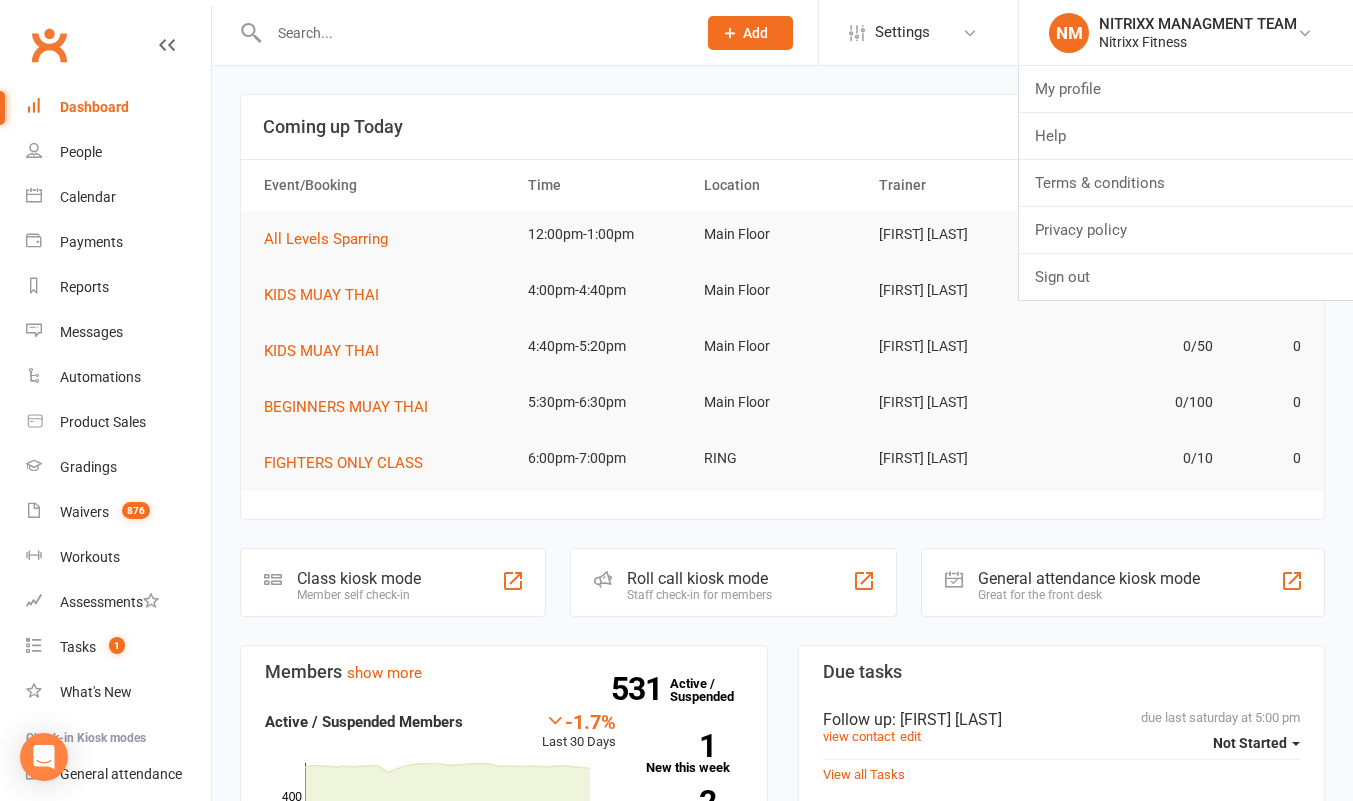 click on "Dashboard" at bounding box center [94, 107] 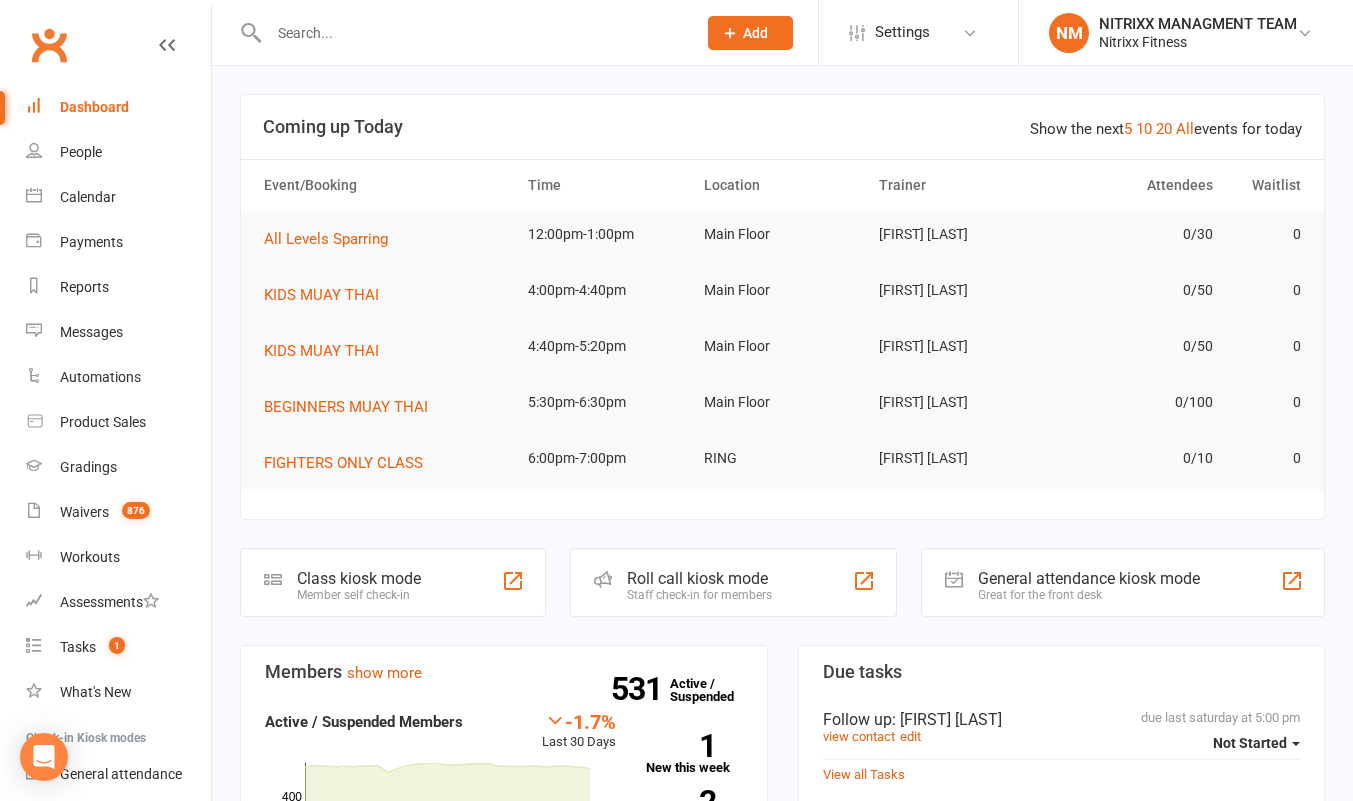 click at bounding box center [1305, 33] 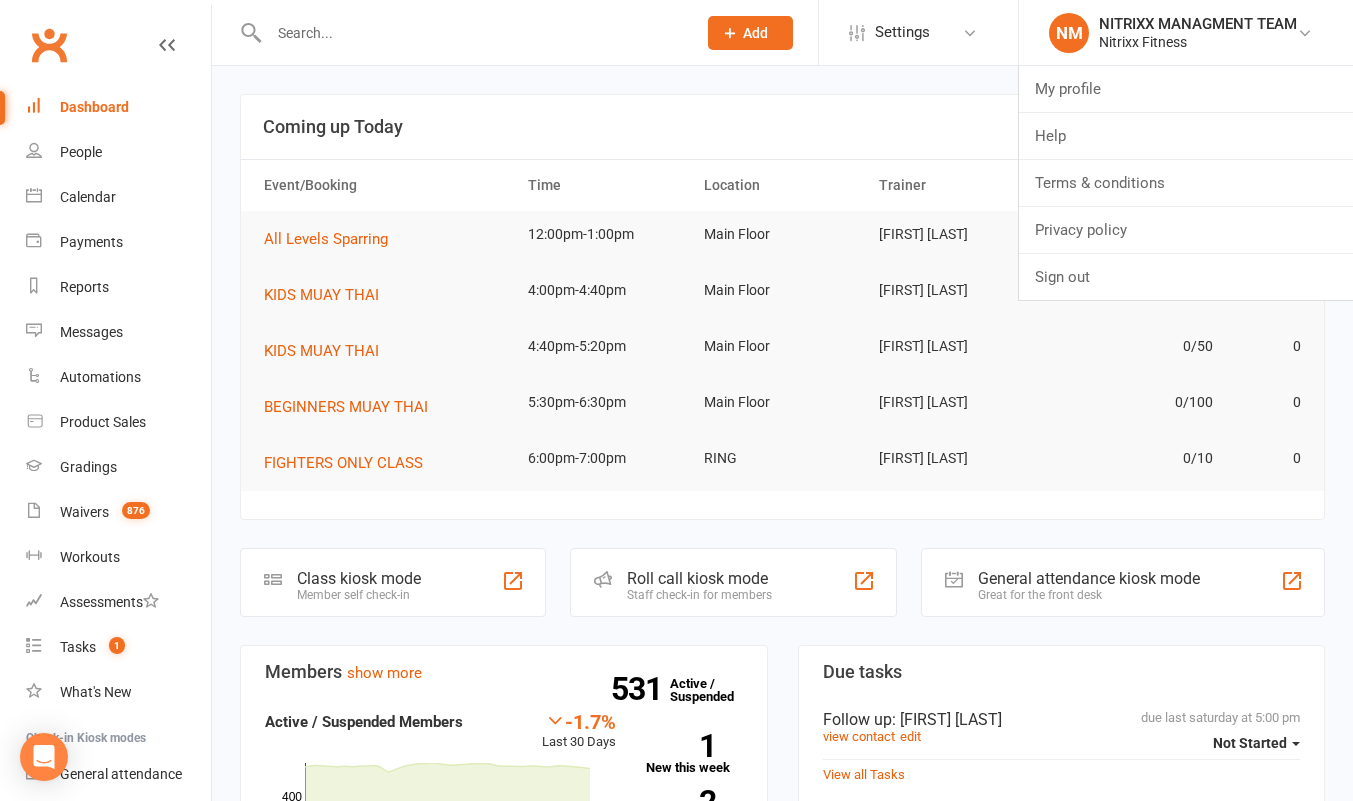 click at bounding box center [970, 33] 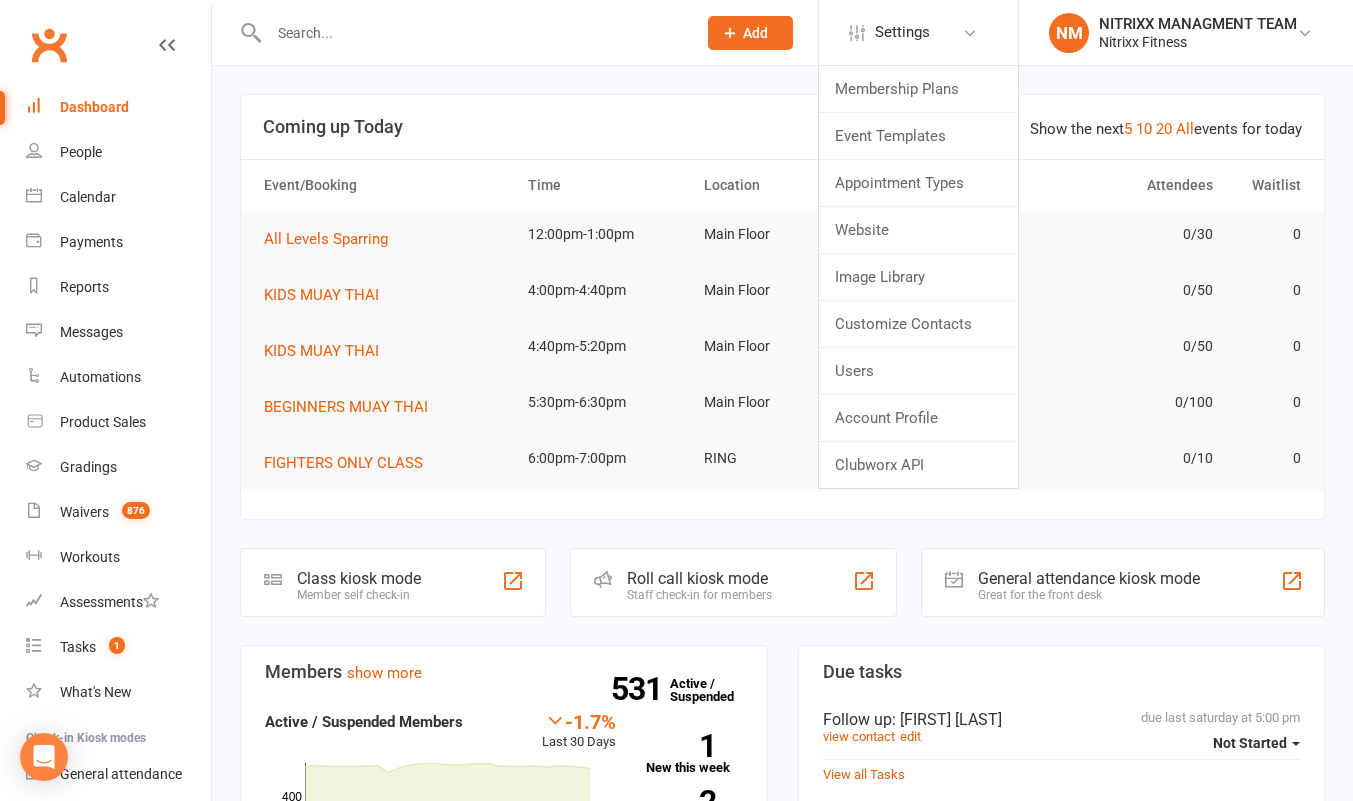 click on "NITRIXX MANAGMENT TEAM" at bounding box center [1198, 24] 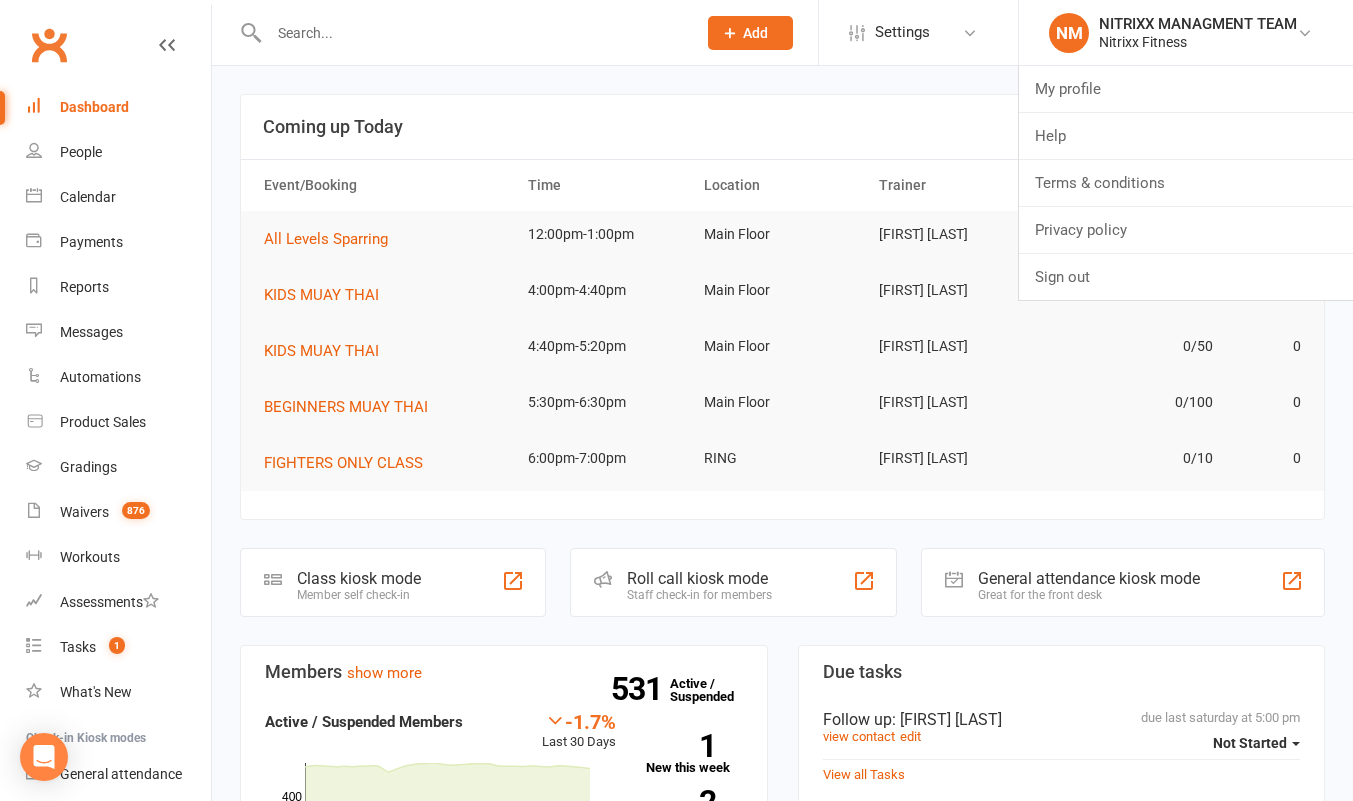 click on "Dashboard" at bounding box center (94, 107) 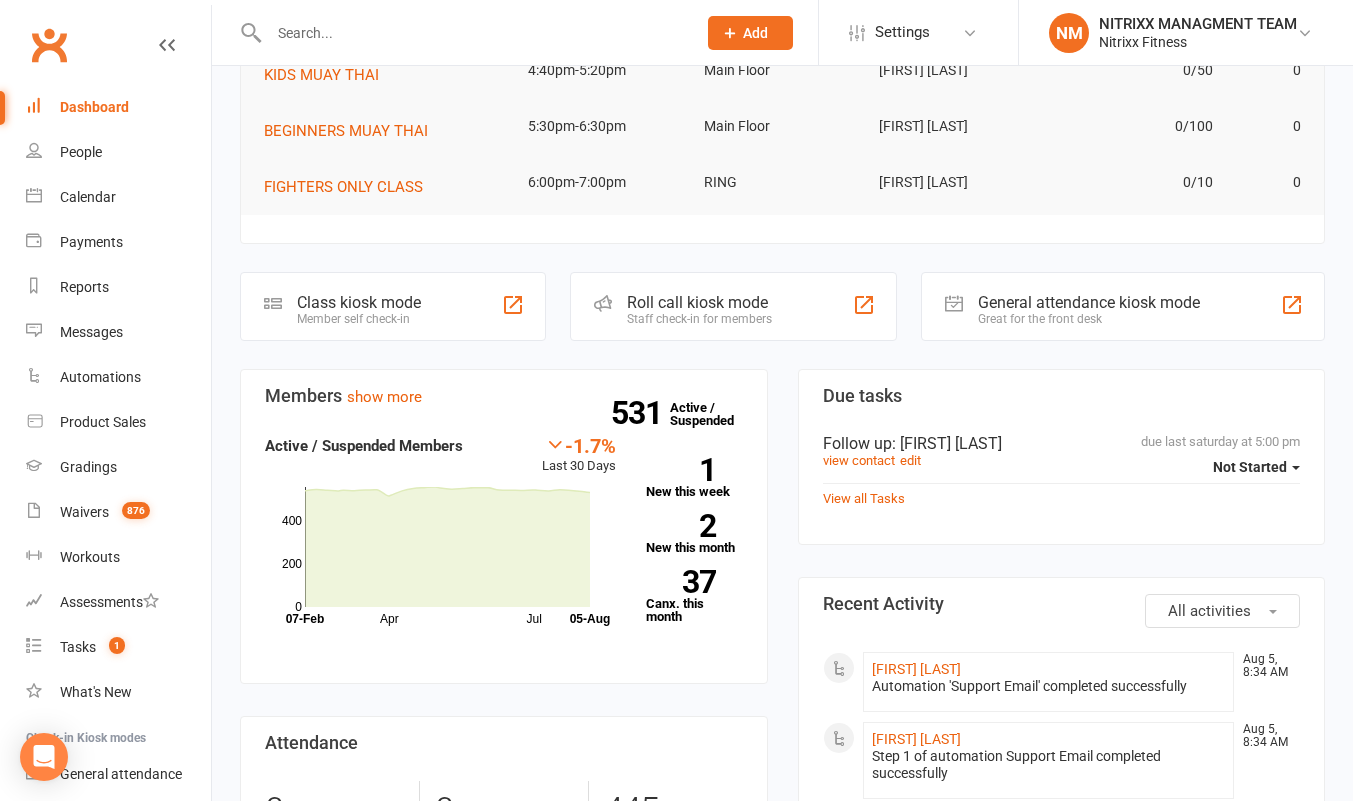 scroll, scrollTop: 279, scrollLeft: 0, axis: vertical 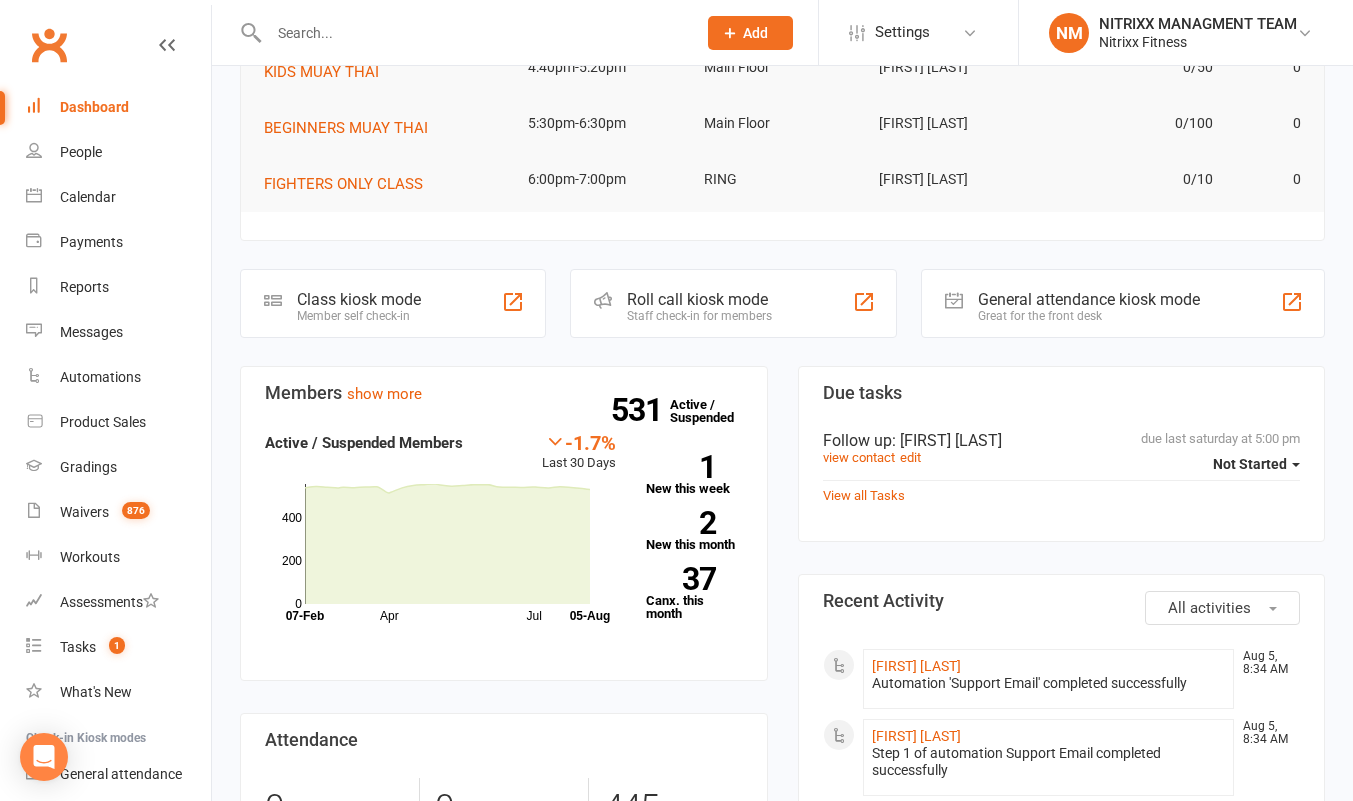 click on "Great for the front desk" 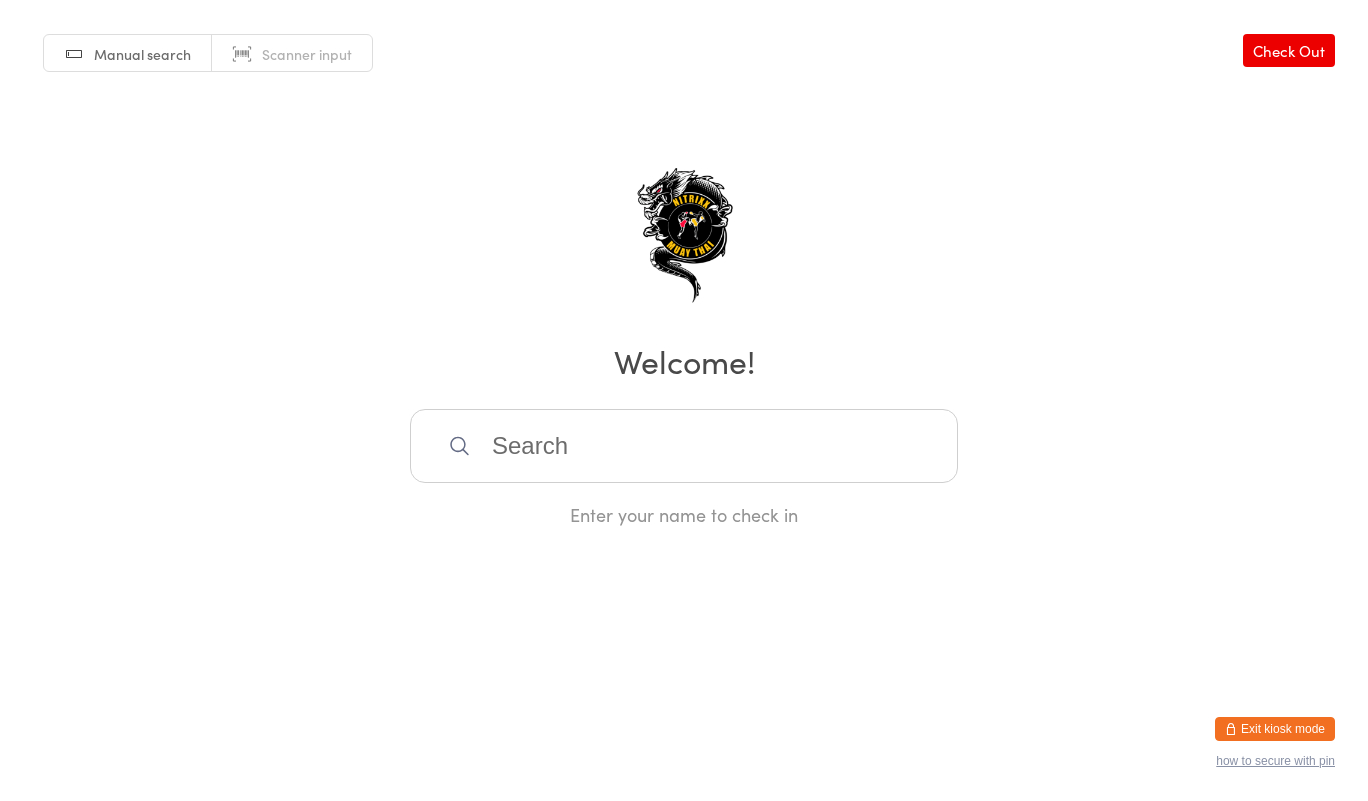 scroll, scrollTop: 0, scrollLeft: 0, axis: both 